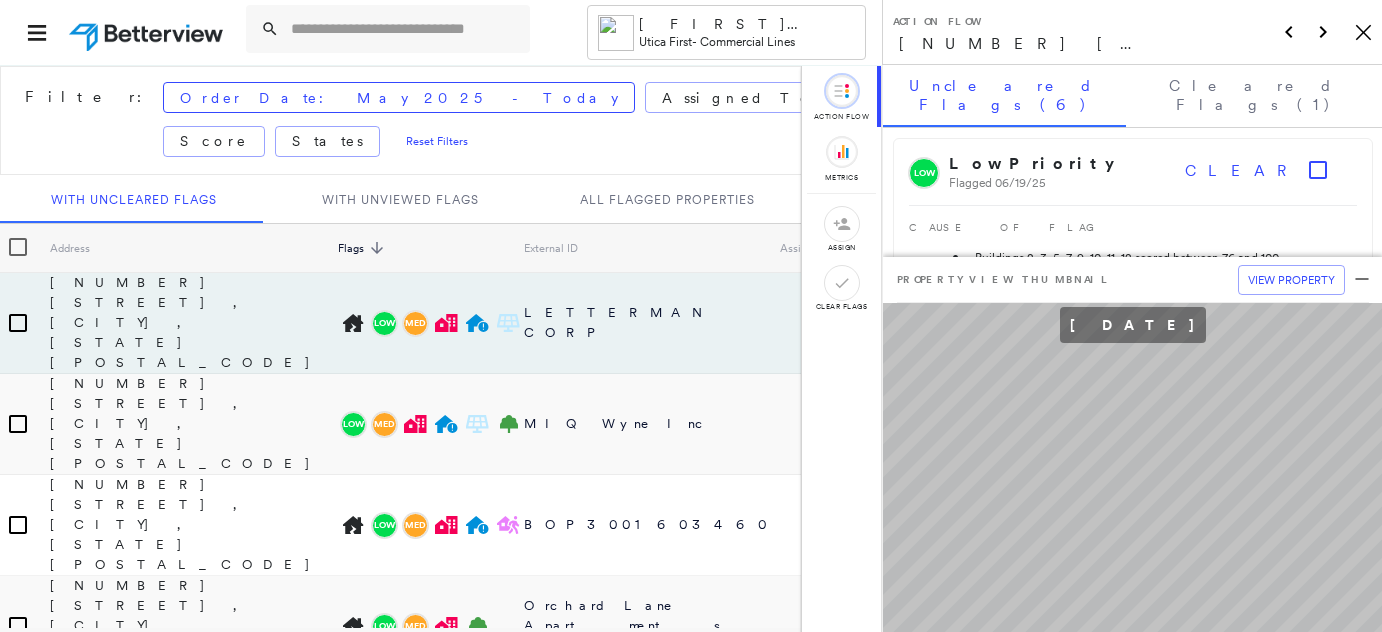 scroll, scrollTop: 0, scrollLeft: 0, axis: both 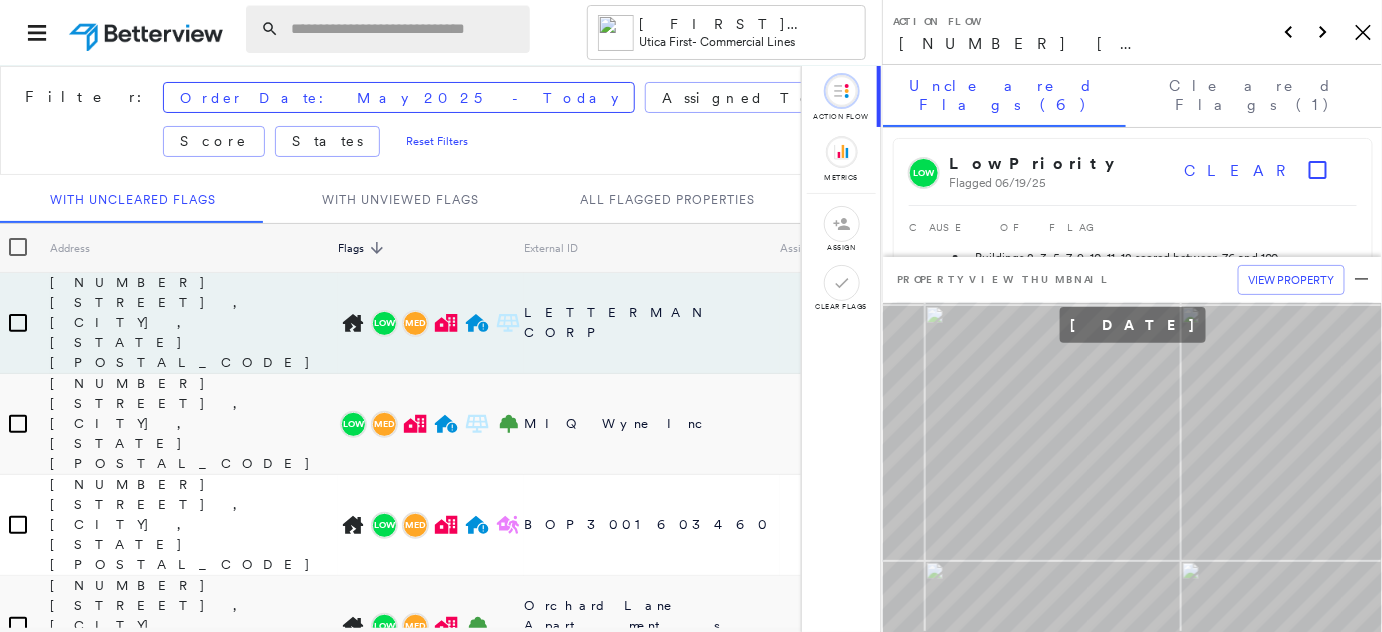 click at bounding box center [404, 29] 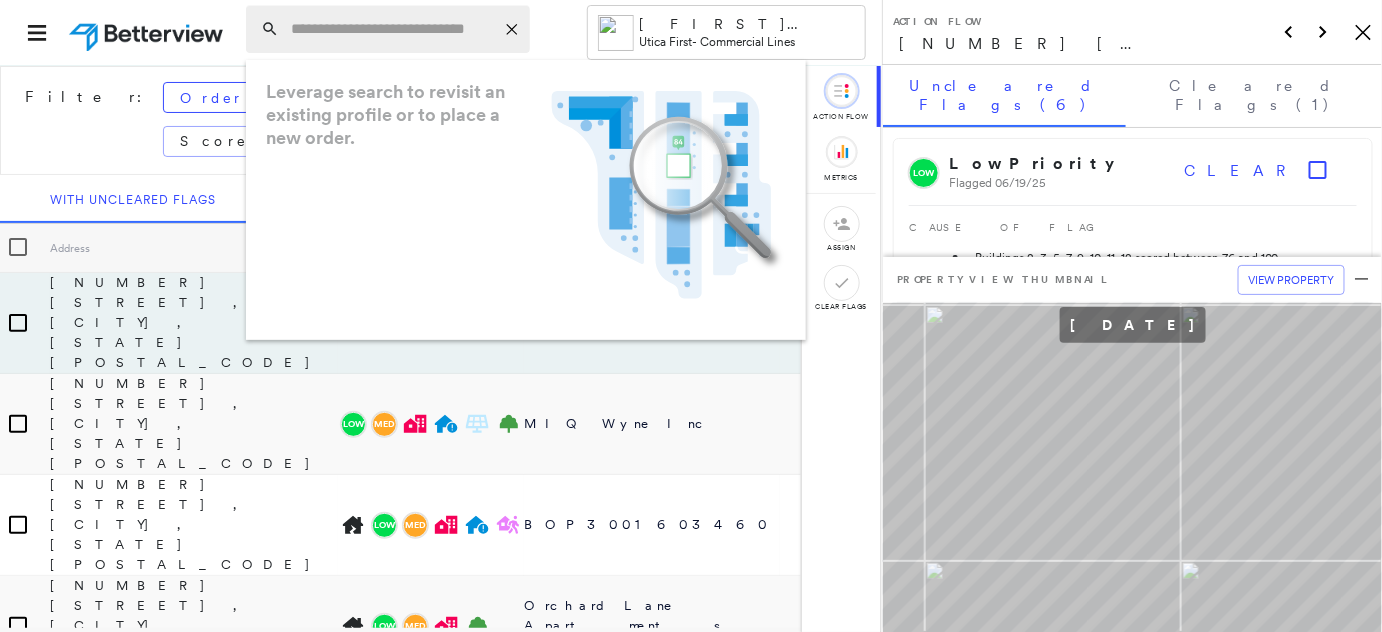 paste on "**********" 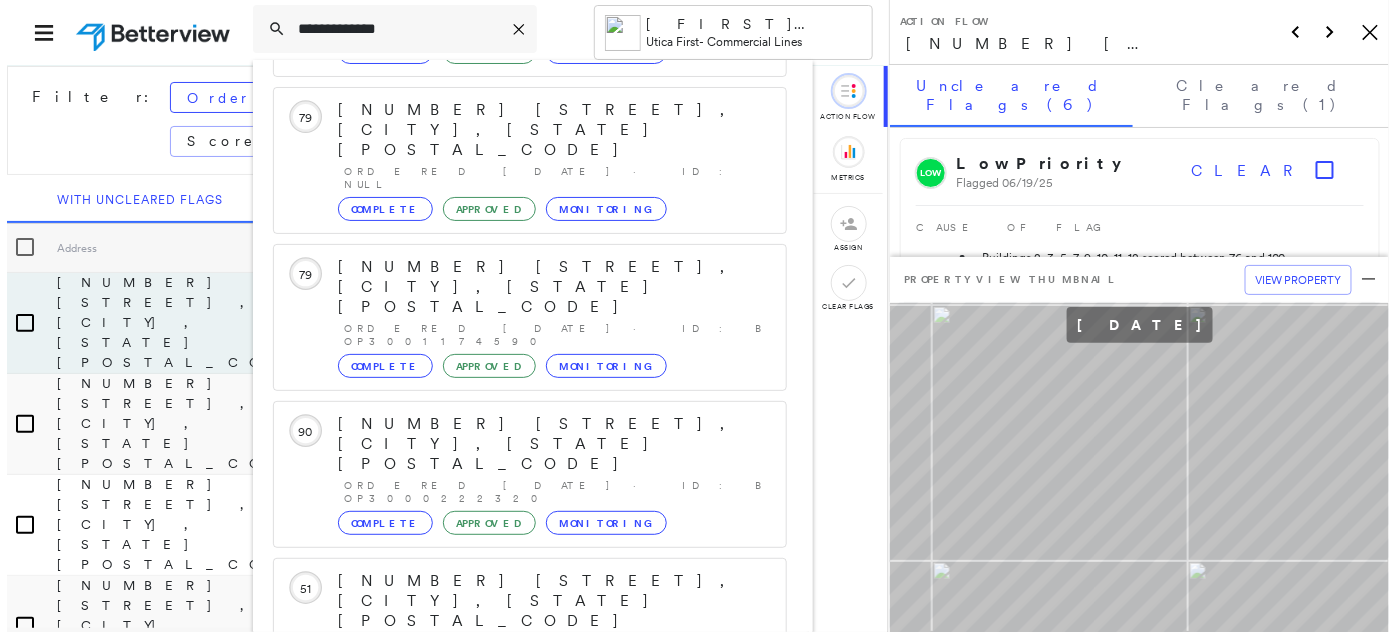 scroll, scrollTop: 385, scrollLeft: 0, axis: vertical 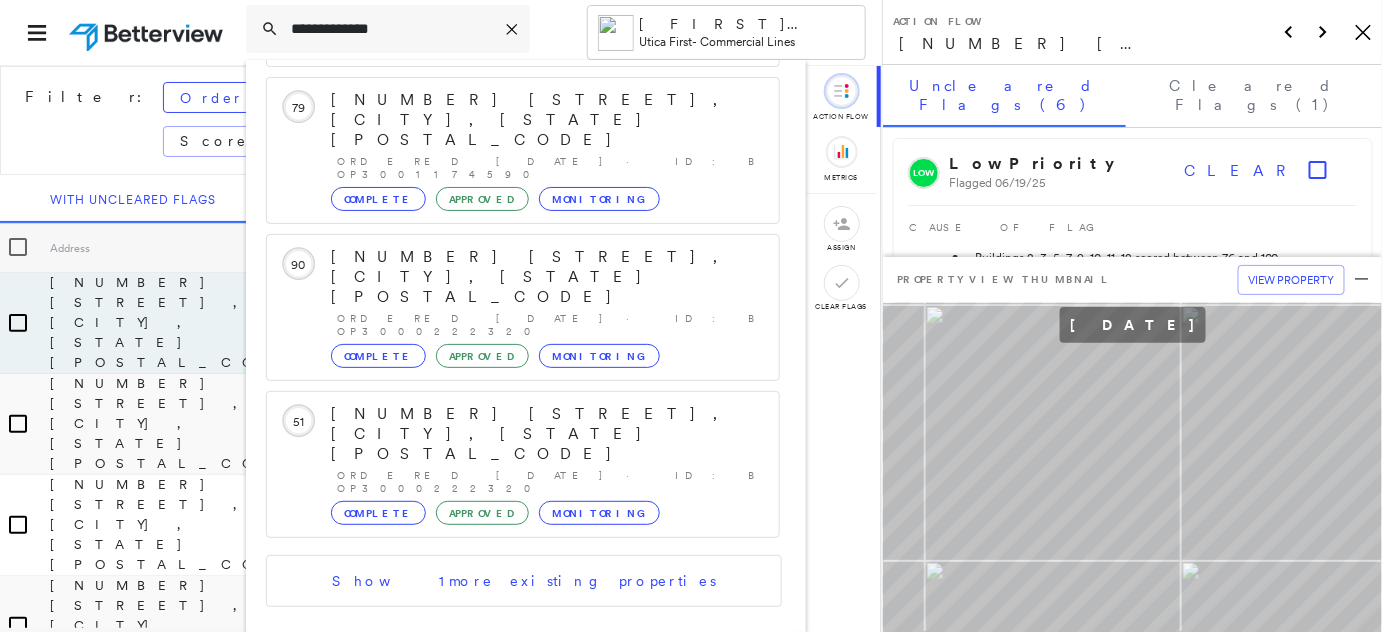 type on "**********" 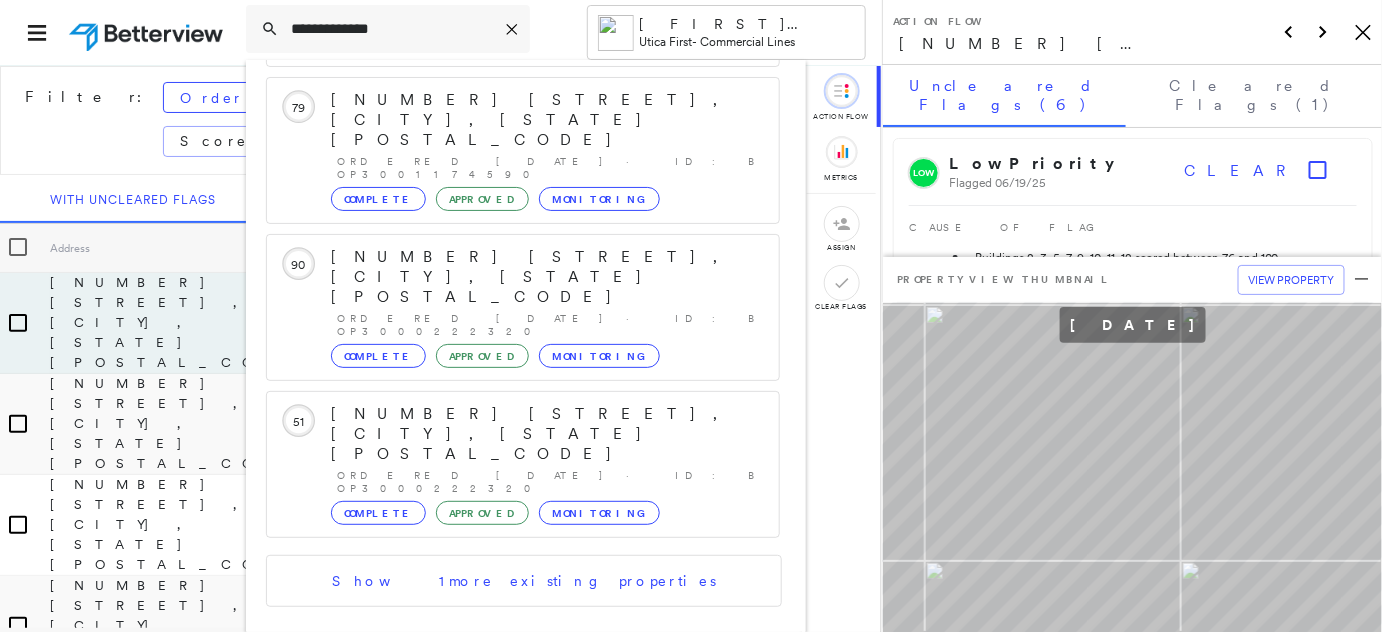 click on "9118 97th Ave Apt, Ozone Park, NY 11416" at bounding box center [501, 736] 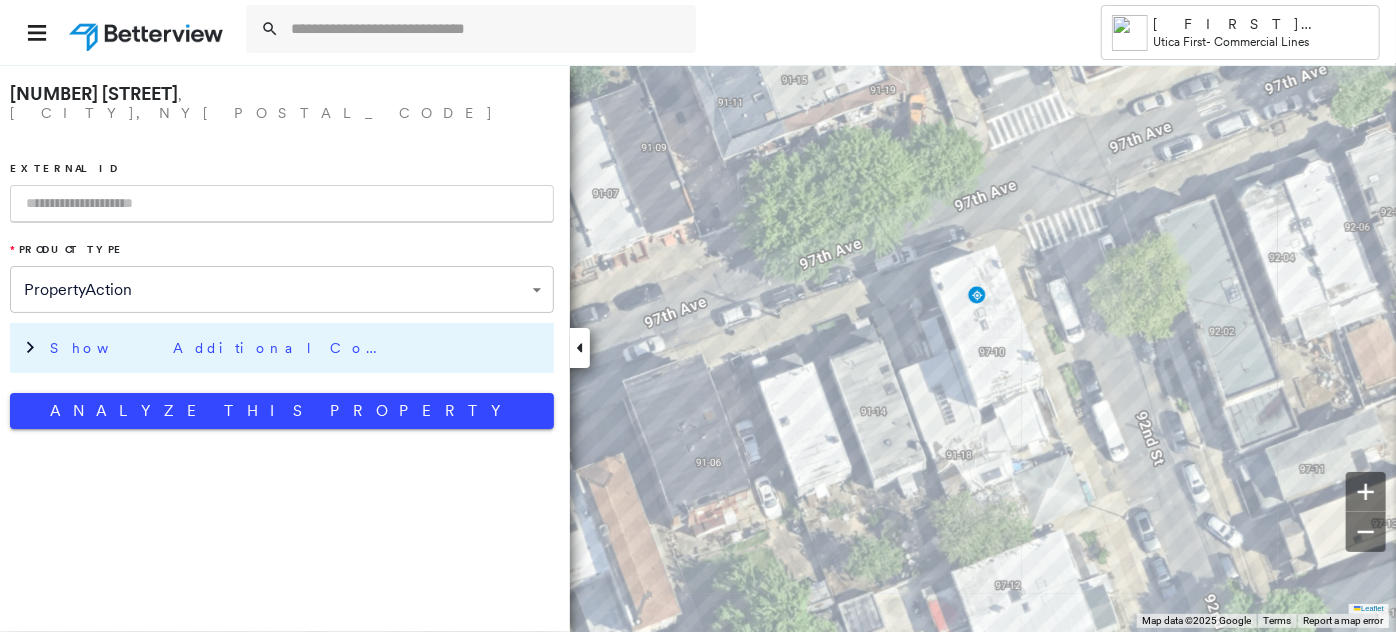 paste on "**********" 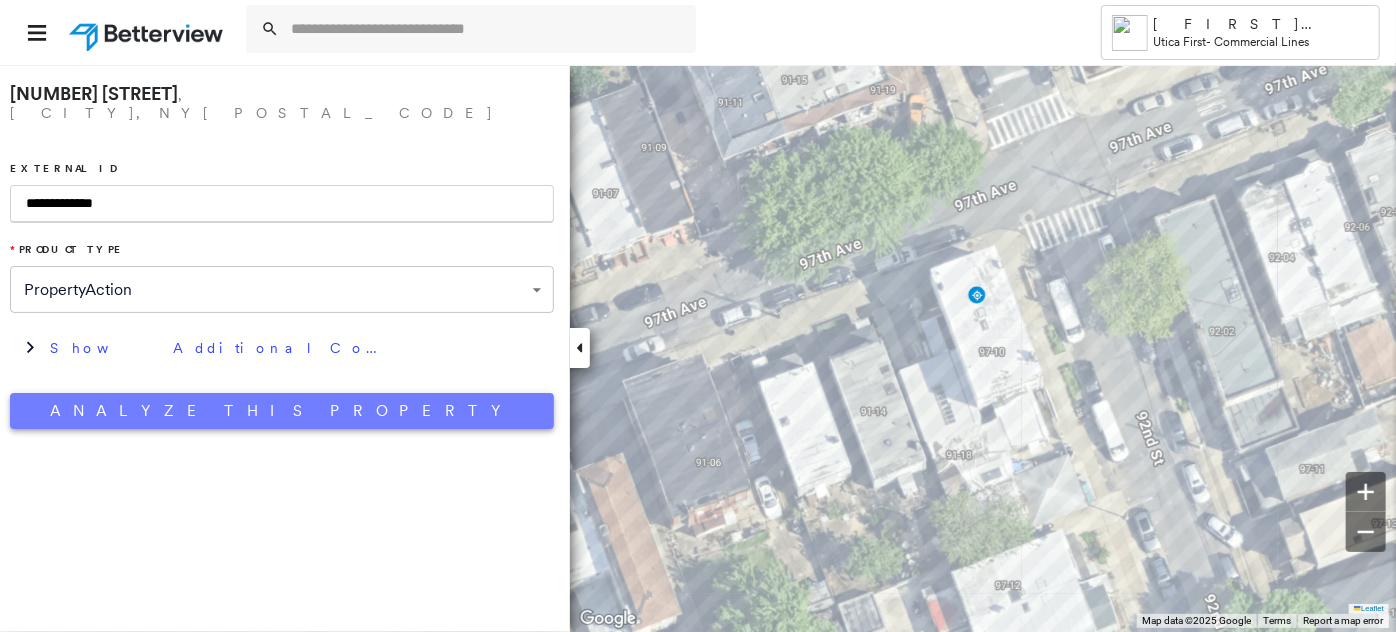 type on "**********" 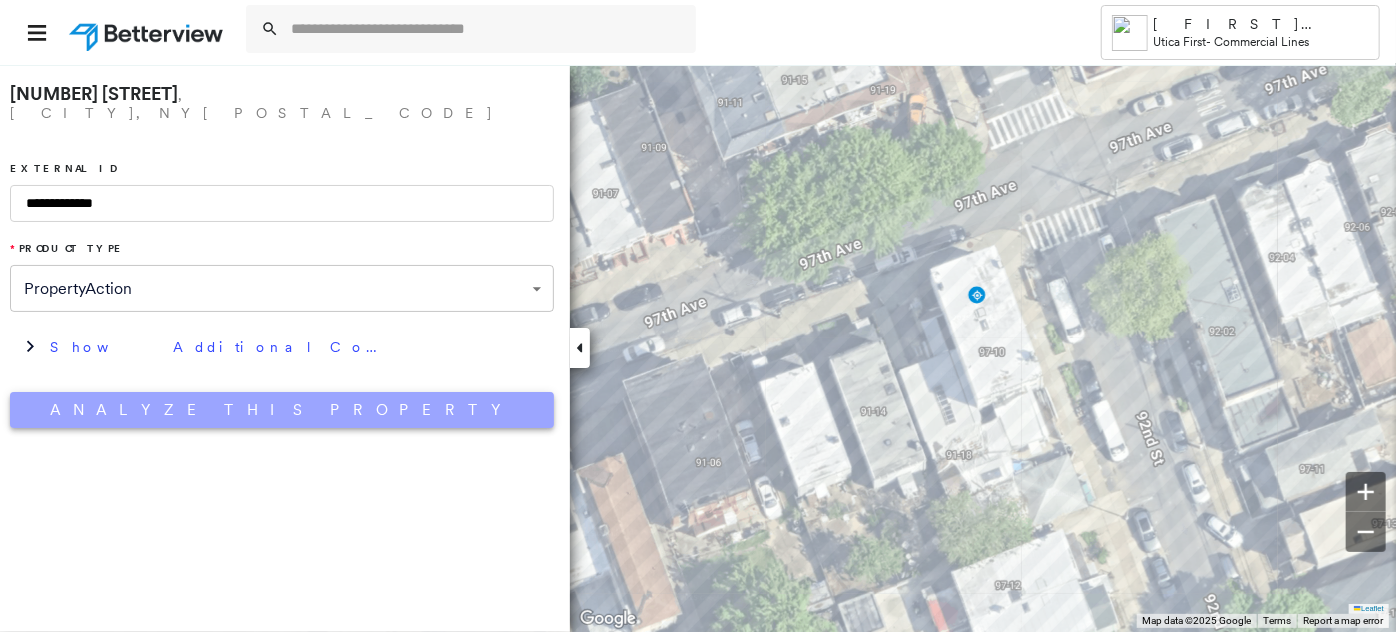 click on "Analyze This Property" at bounding box center [282, 410] 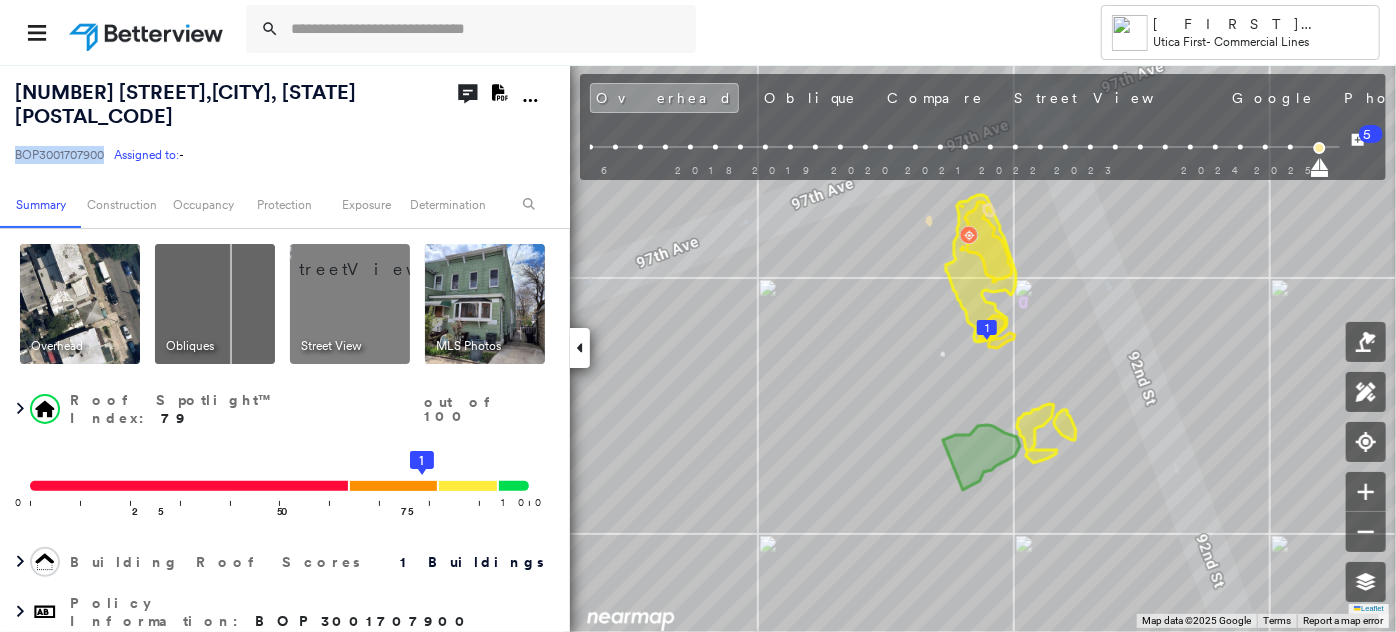 drag, startPoint x: 104, startPoint y: 129, endPoint x: 14, endPoint y: 133, distance: 90.088844 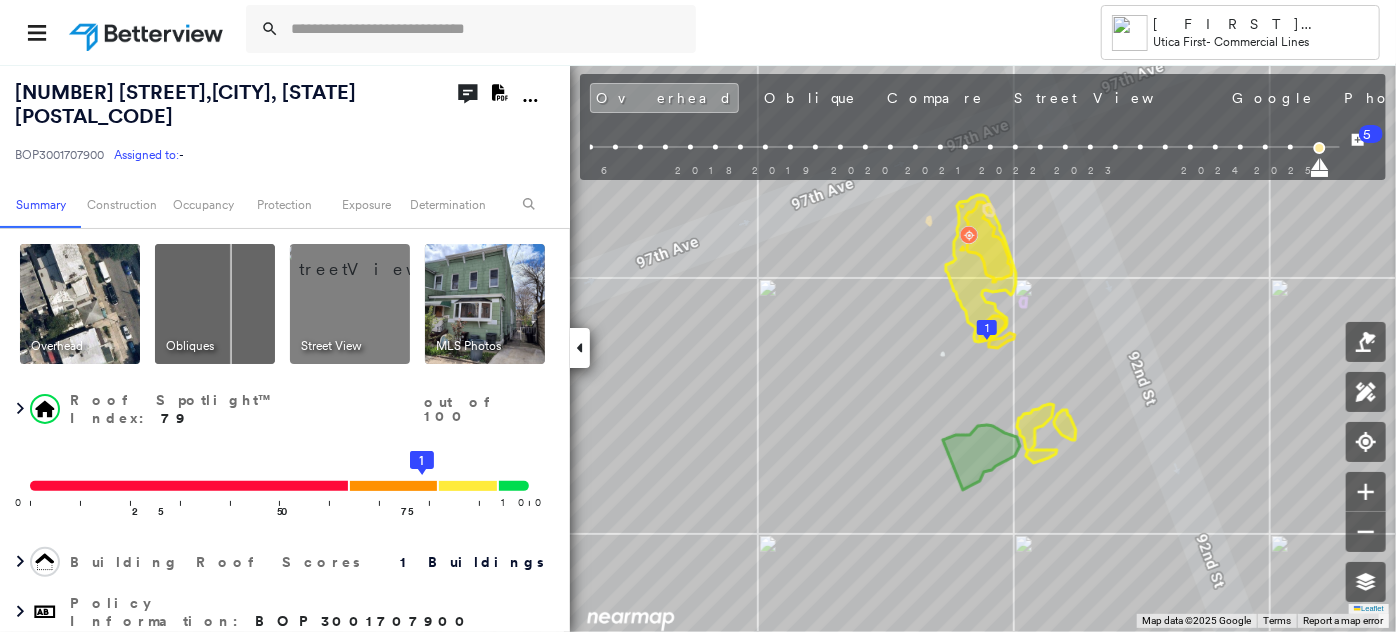 click 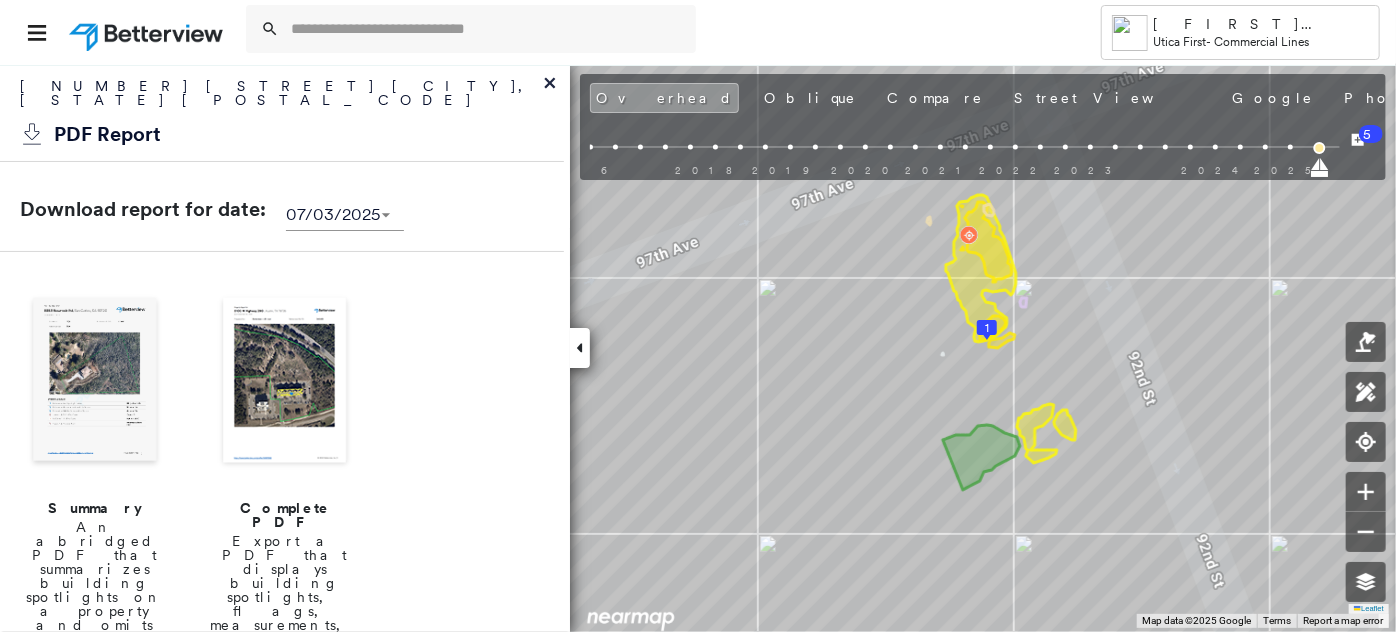 click at bounding box center (285, 382) 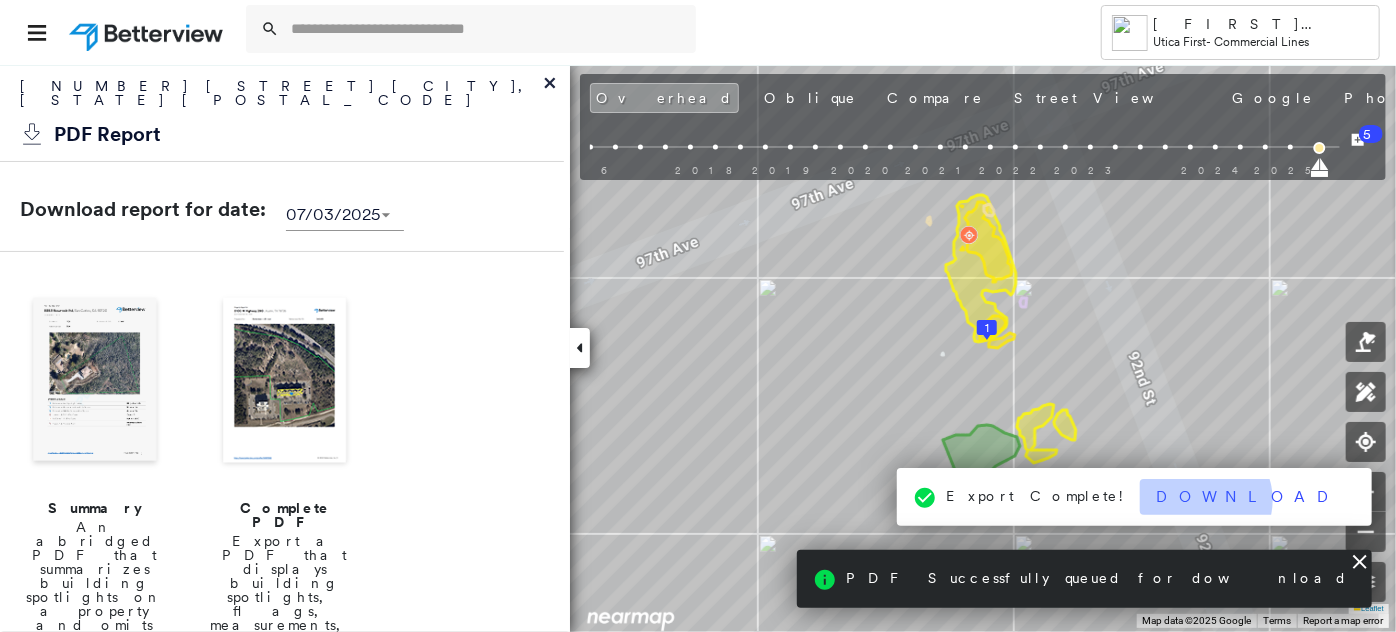 click on "Download" at bounding box center (1248, 497) 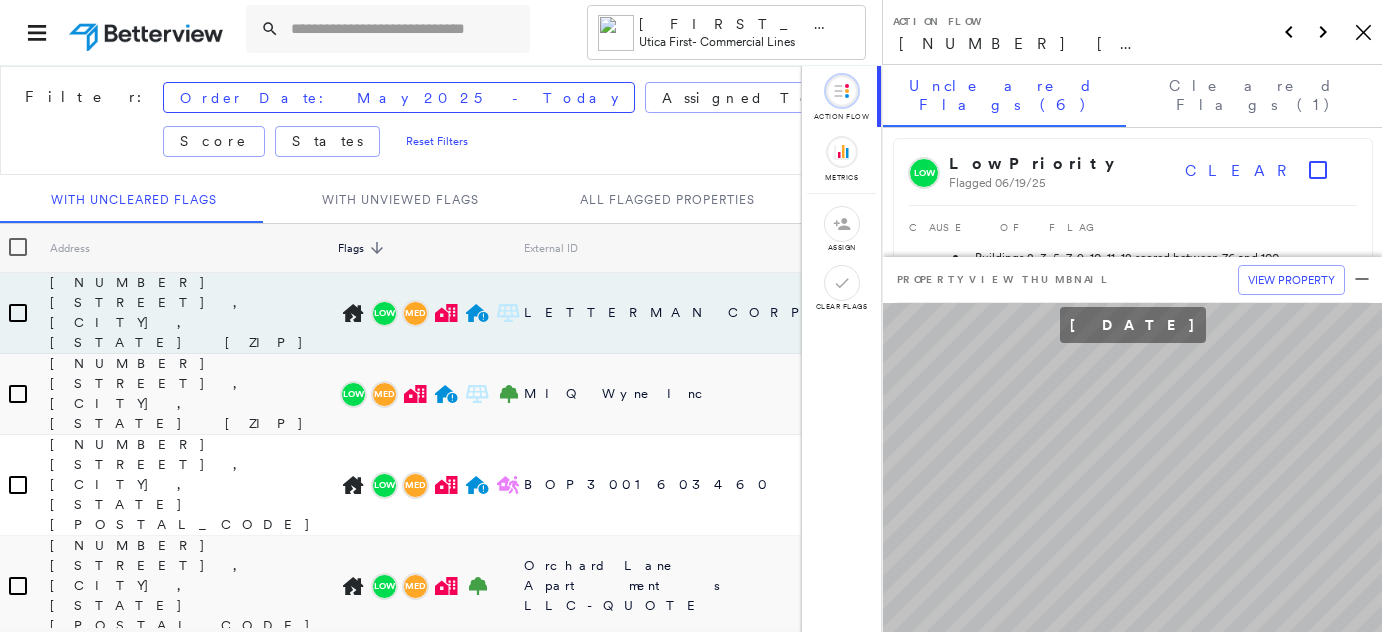 scroll, scrollTop: 0, scrollLeft: 0, axis: both 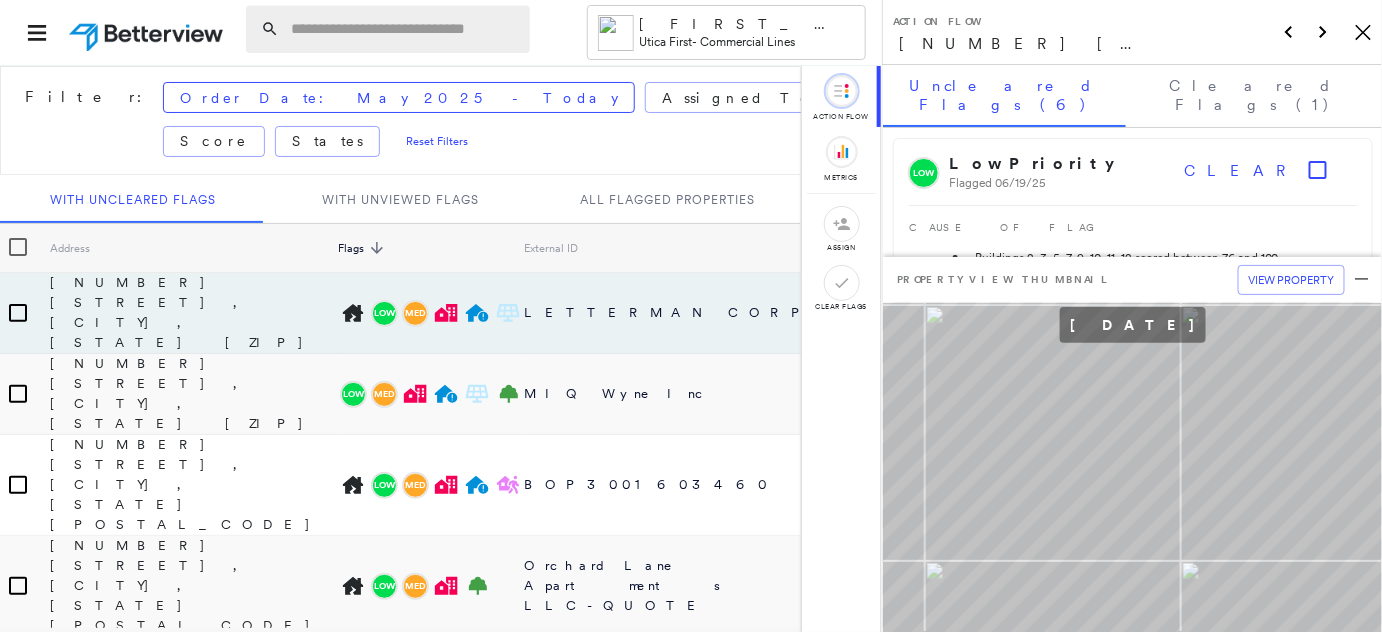 click at bounding box center (404, 29) 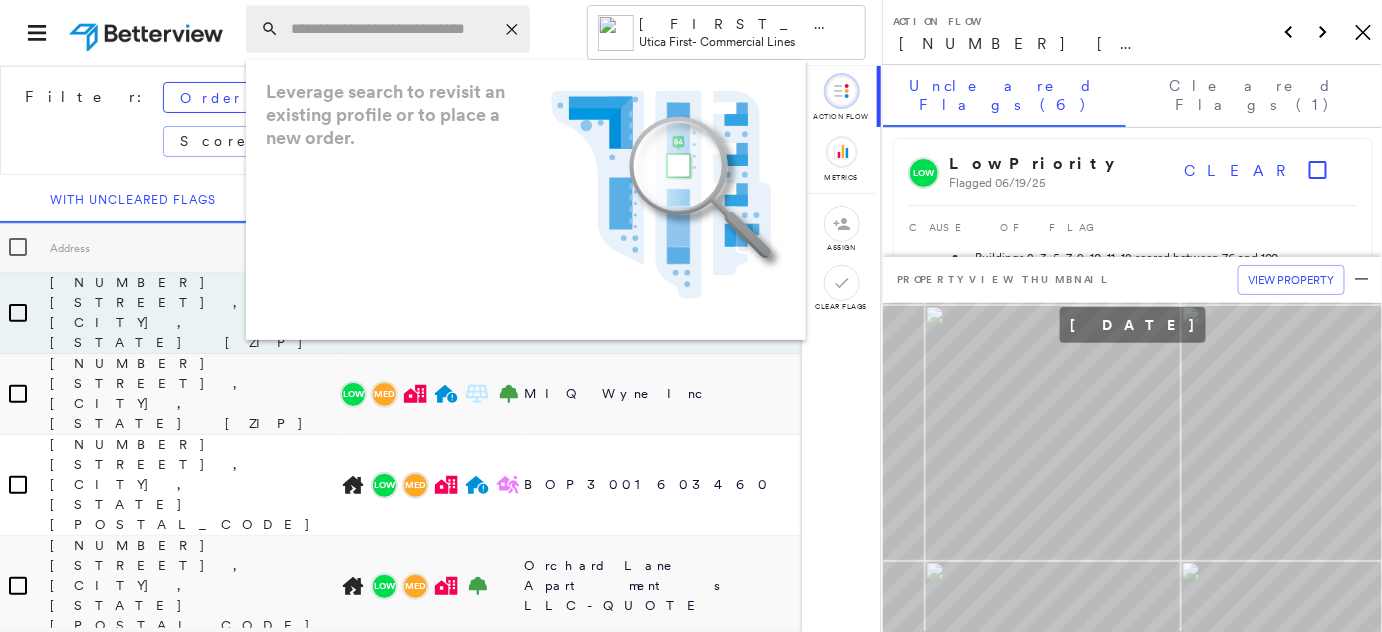 paste on "**********" 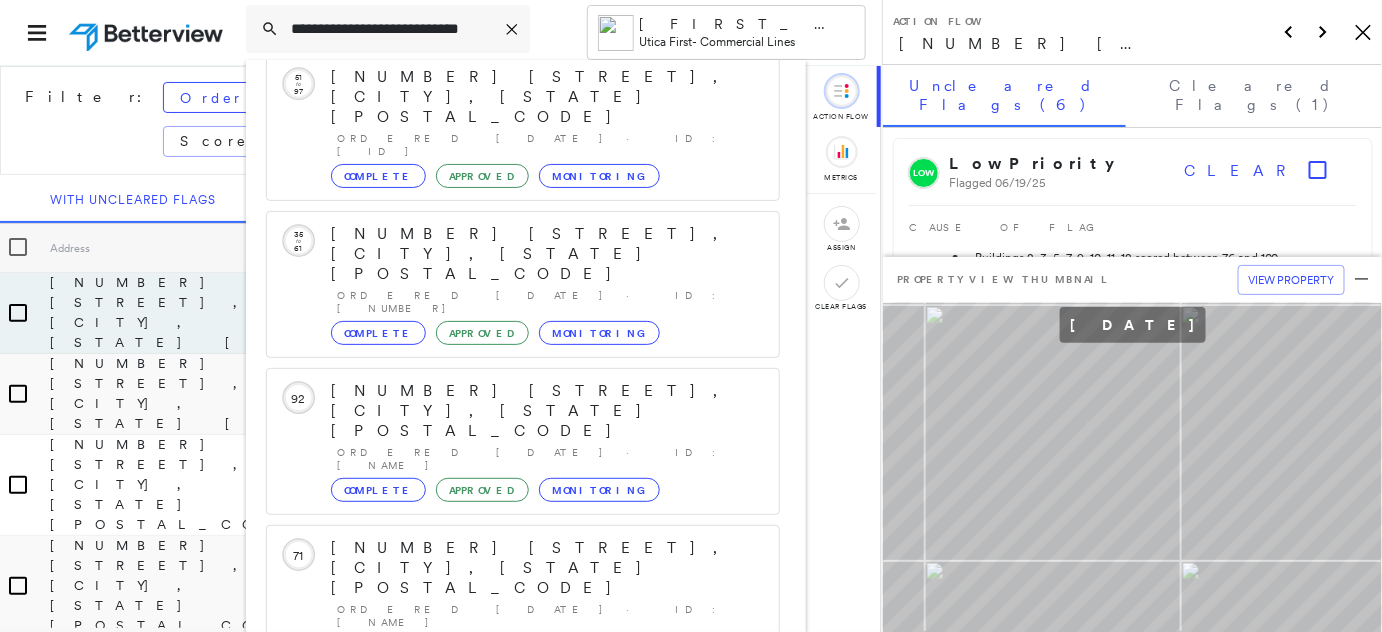 scroll, scrollTop: 205, scrollLeft: 0, axis: vertical 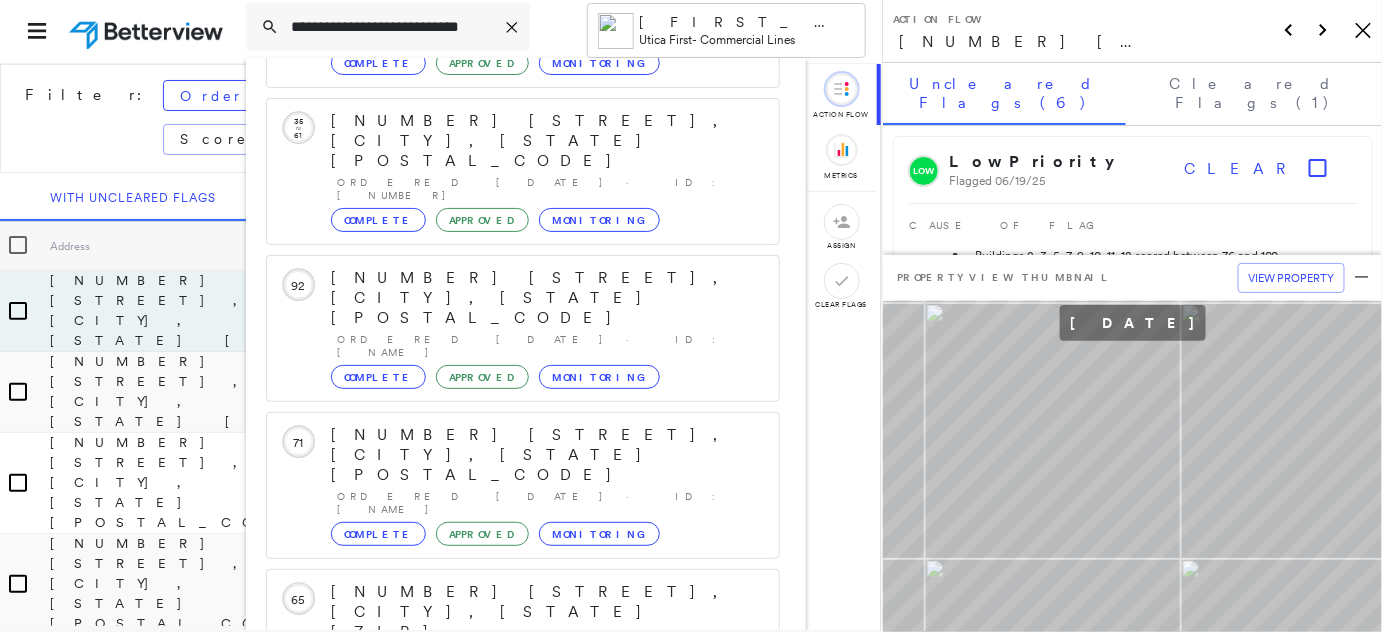 type on "**********" 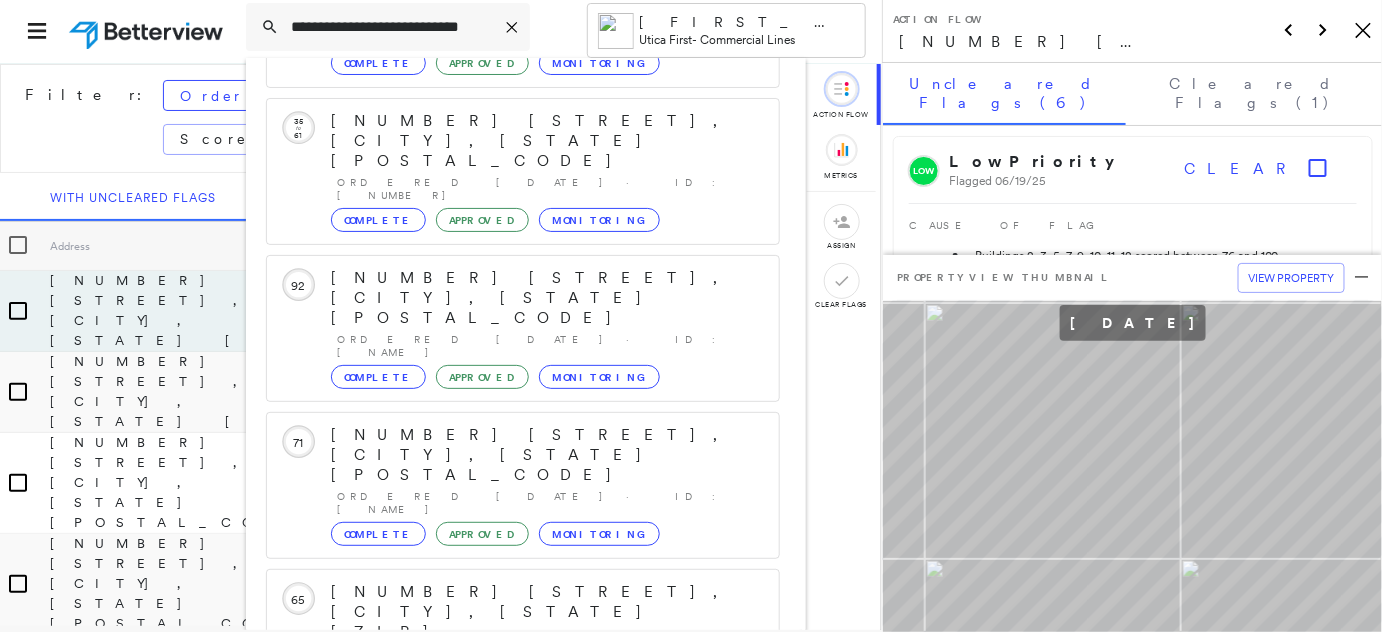 click on "[NUMBER] [STREET], [CITY], [STATE] [POSTAL_CODE] Group Created with Sketch." at bounding box center [523, 904] 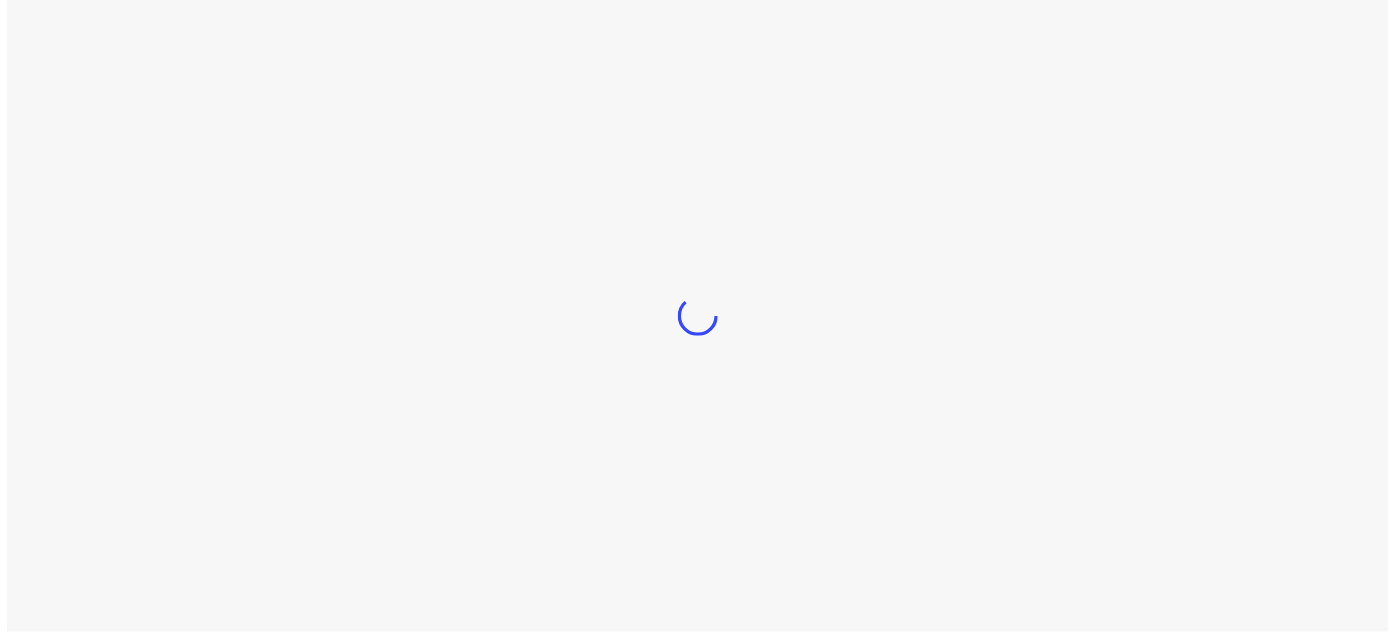 scroll, scrollTop: 0, scrollLeft: 0, axis: both 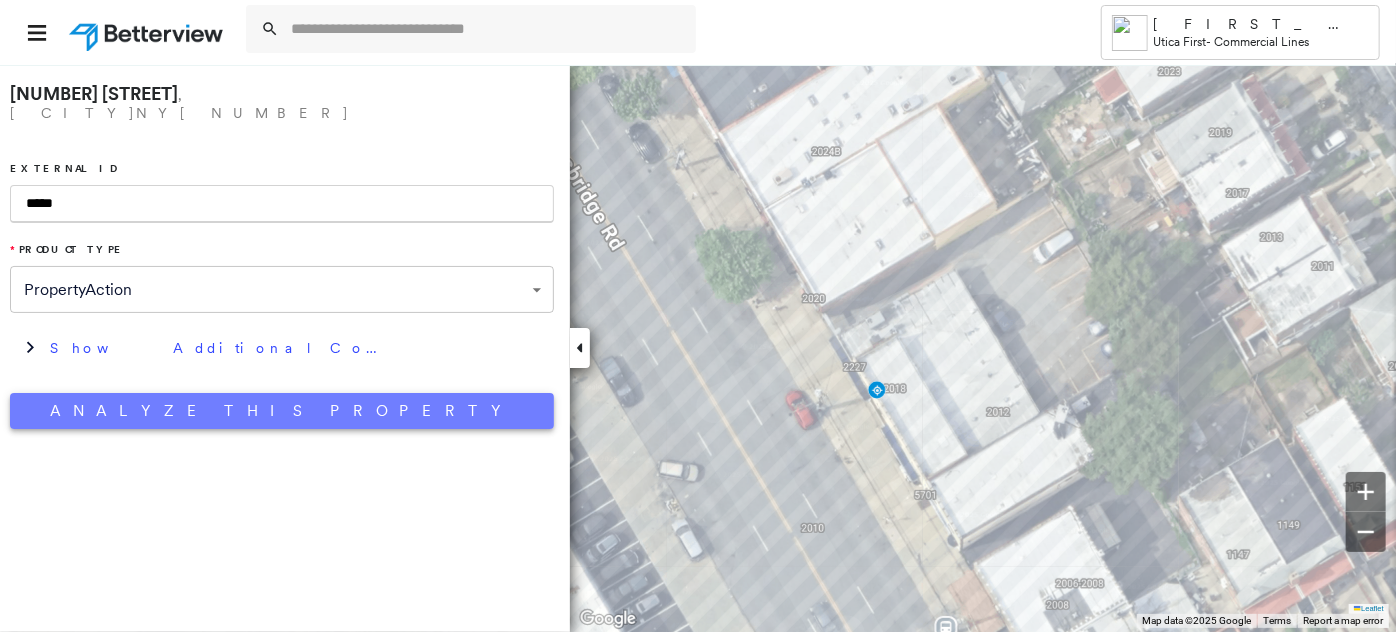 type on "*****" 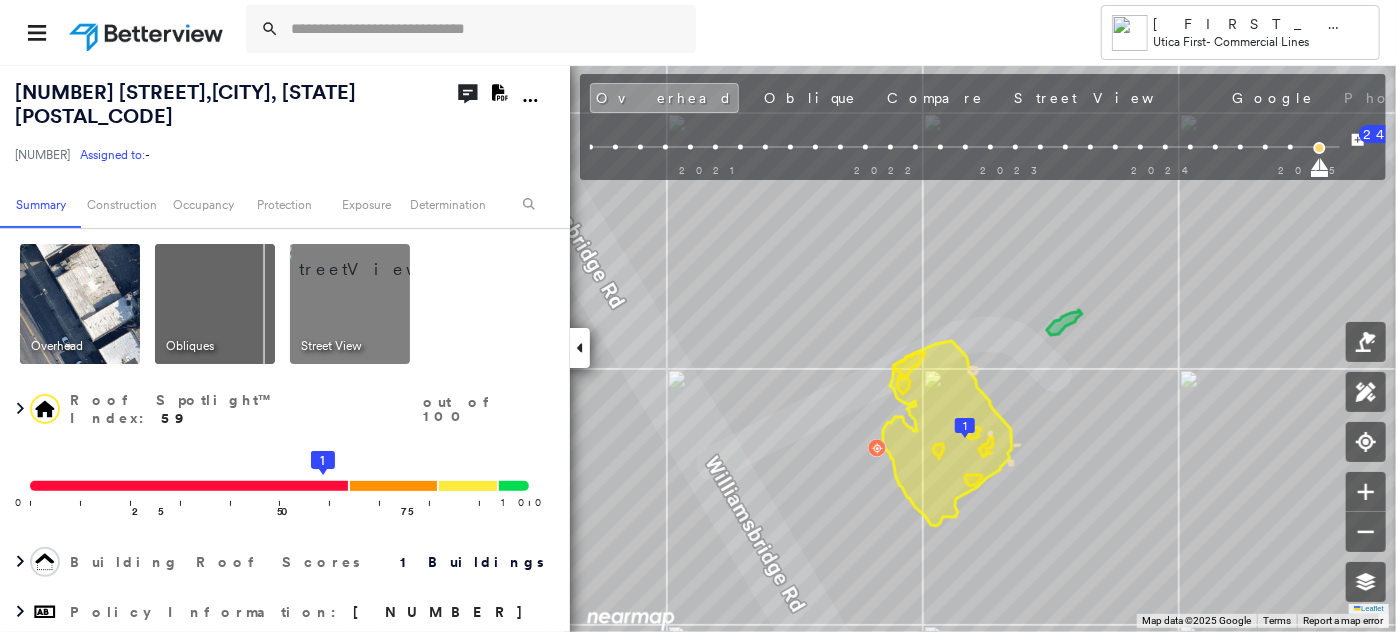 click 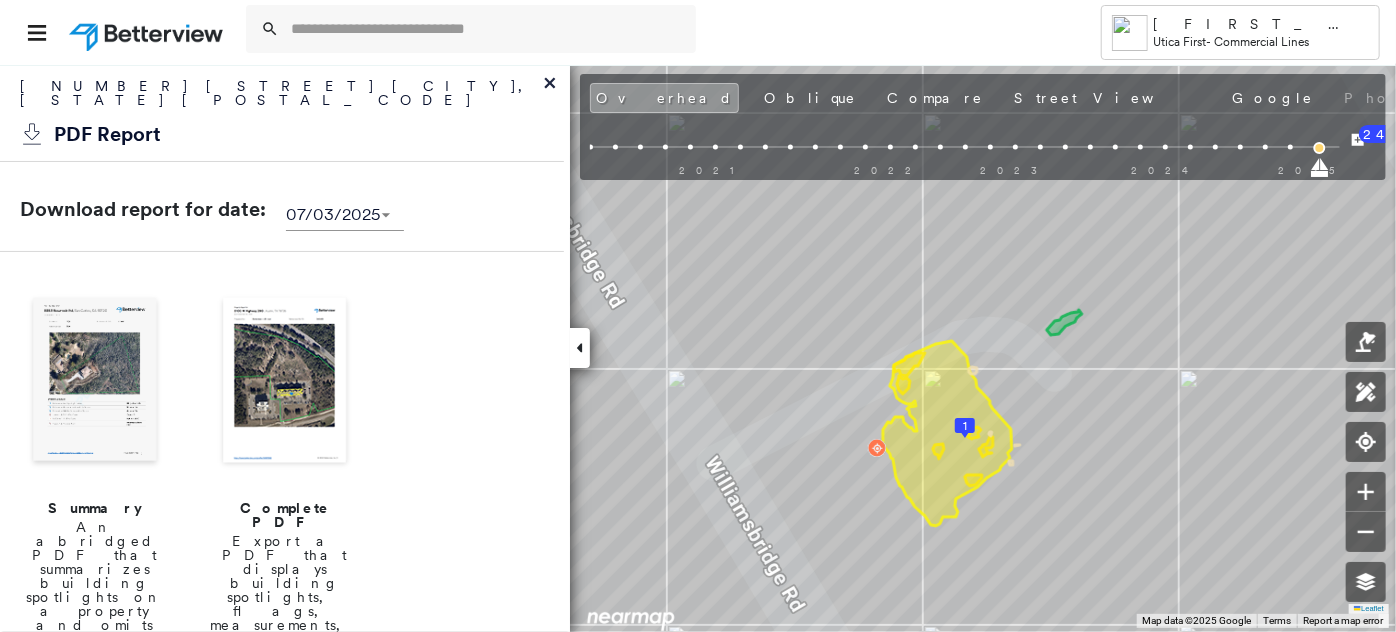 click at bounding box center (285, 382) 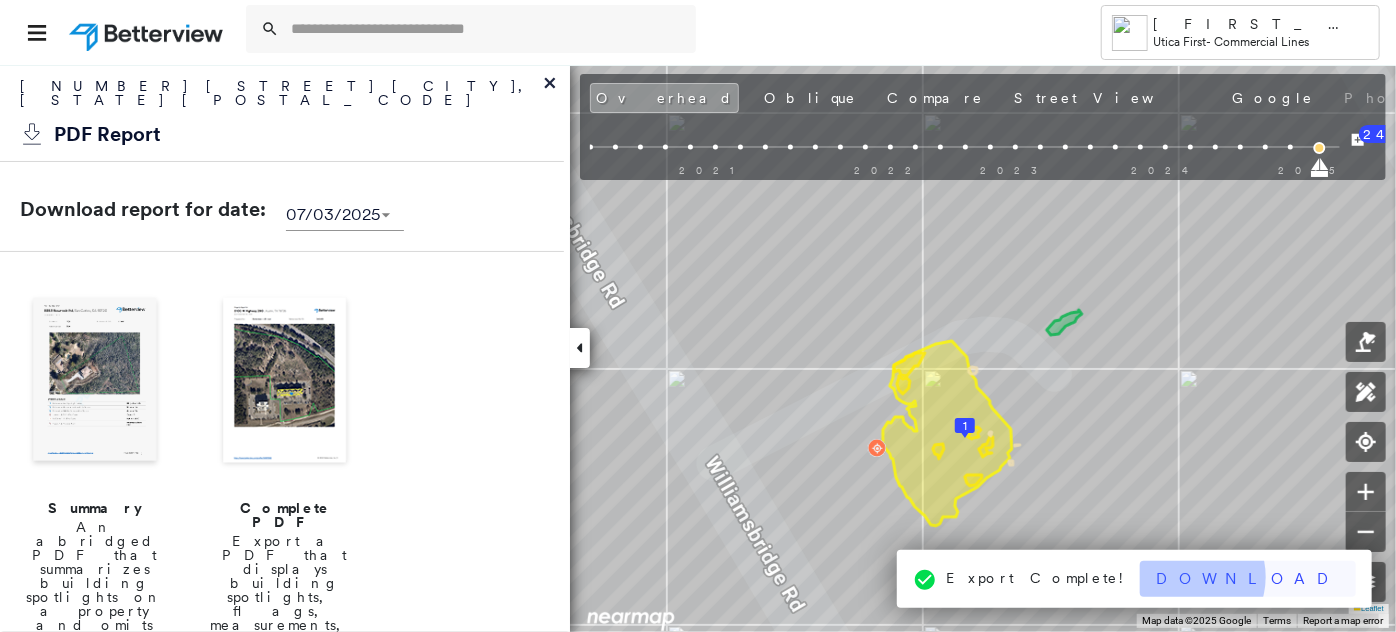 click on "Download" at bounding box center (1248, 579) 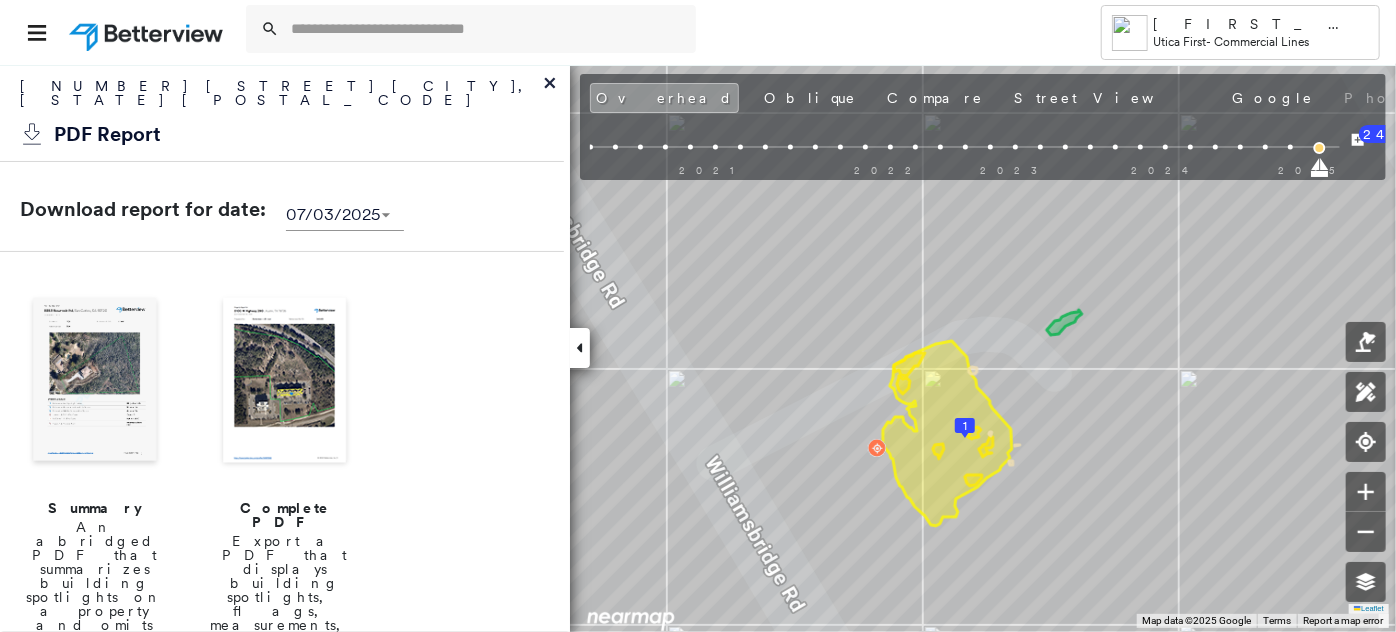 scroll, scrollTop: 0, scrollLeft: 0, axis: both 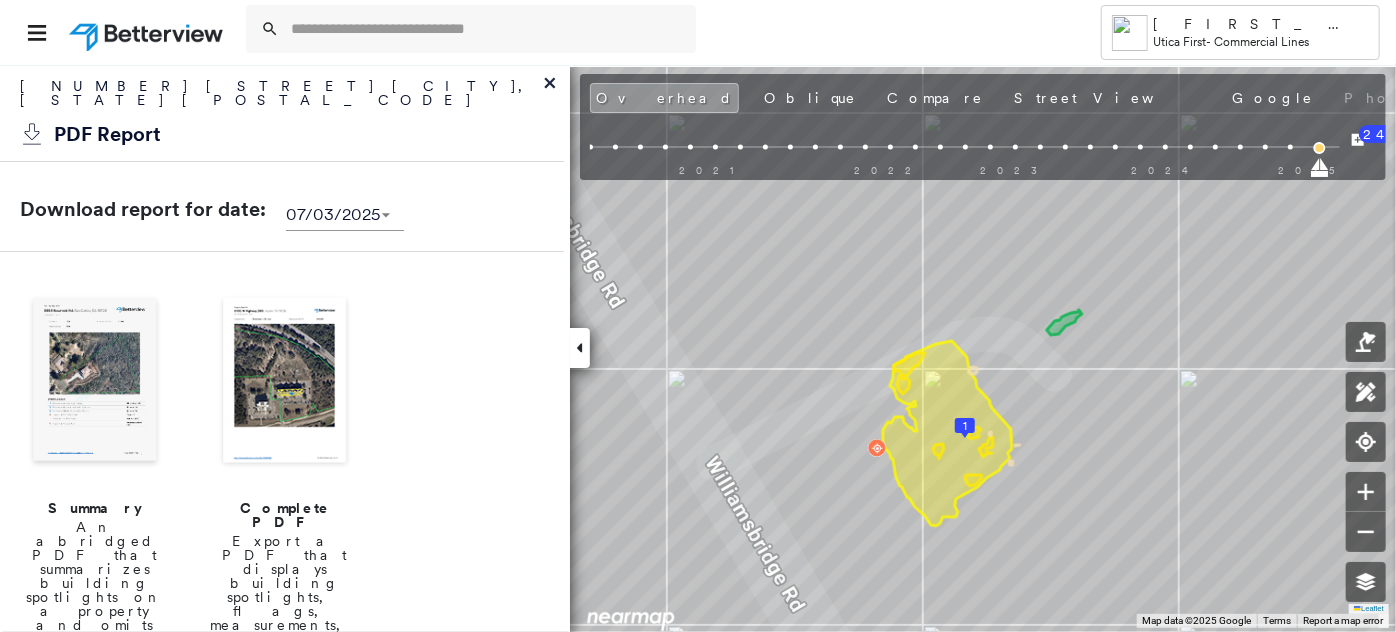 click 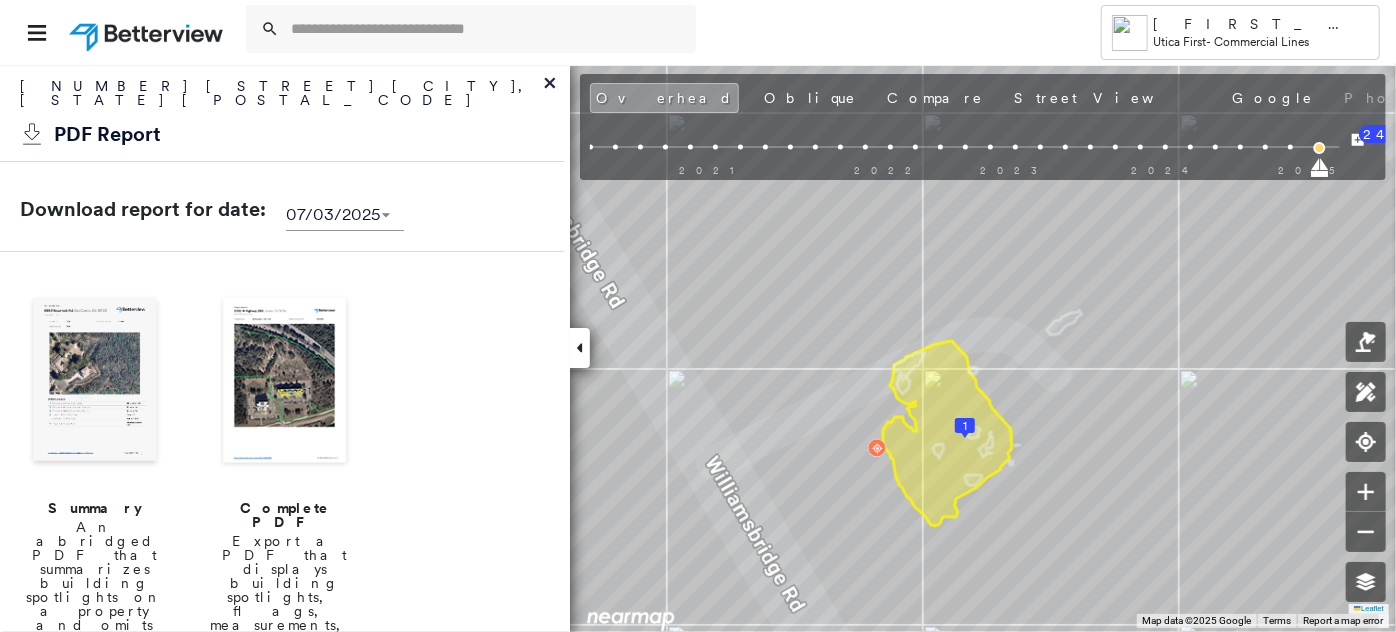 click 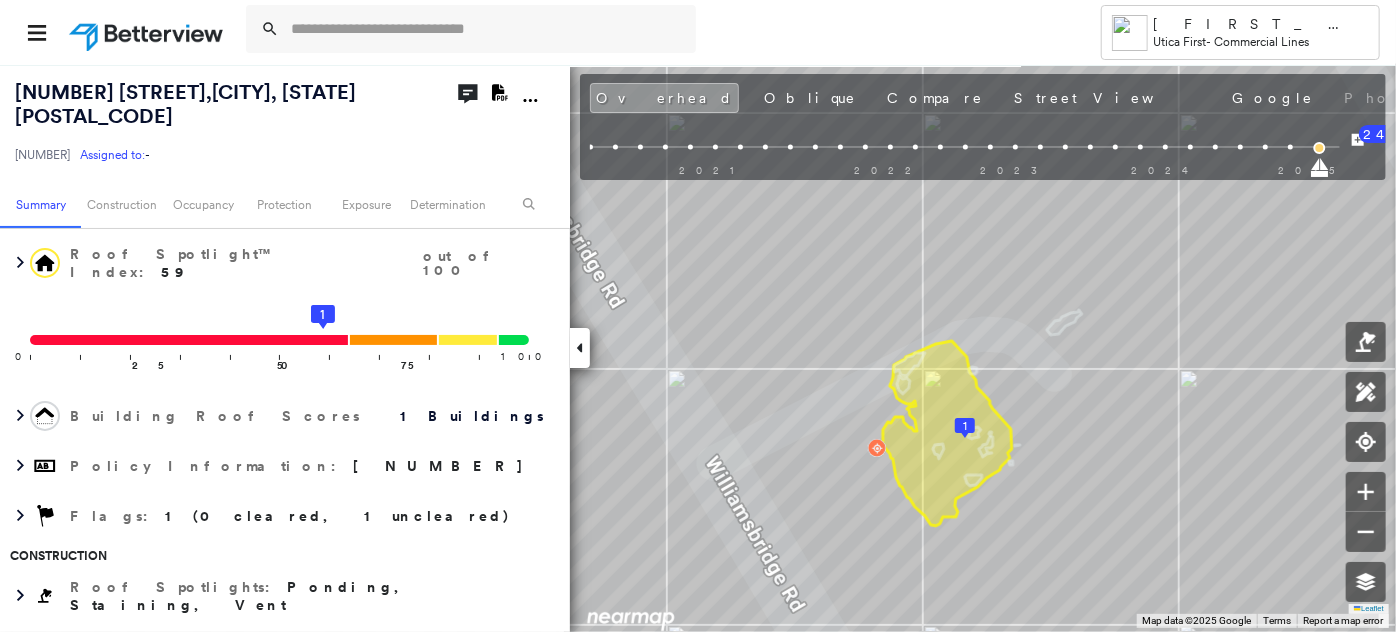 scroll, scrollTop: 0, scrollLeft: 0, axis: both 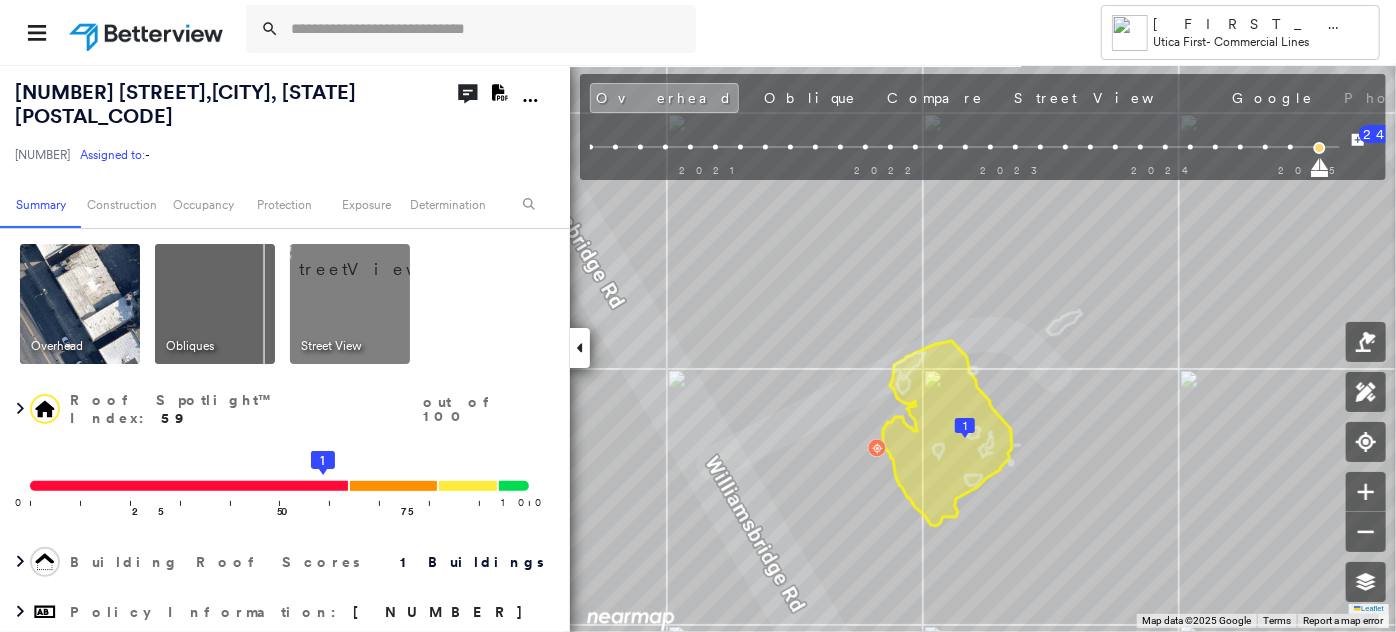 click at bounding box center (374, 259) 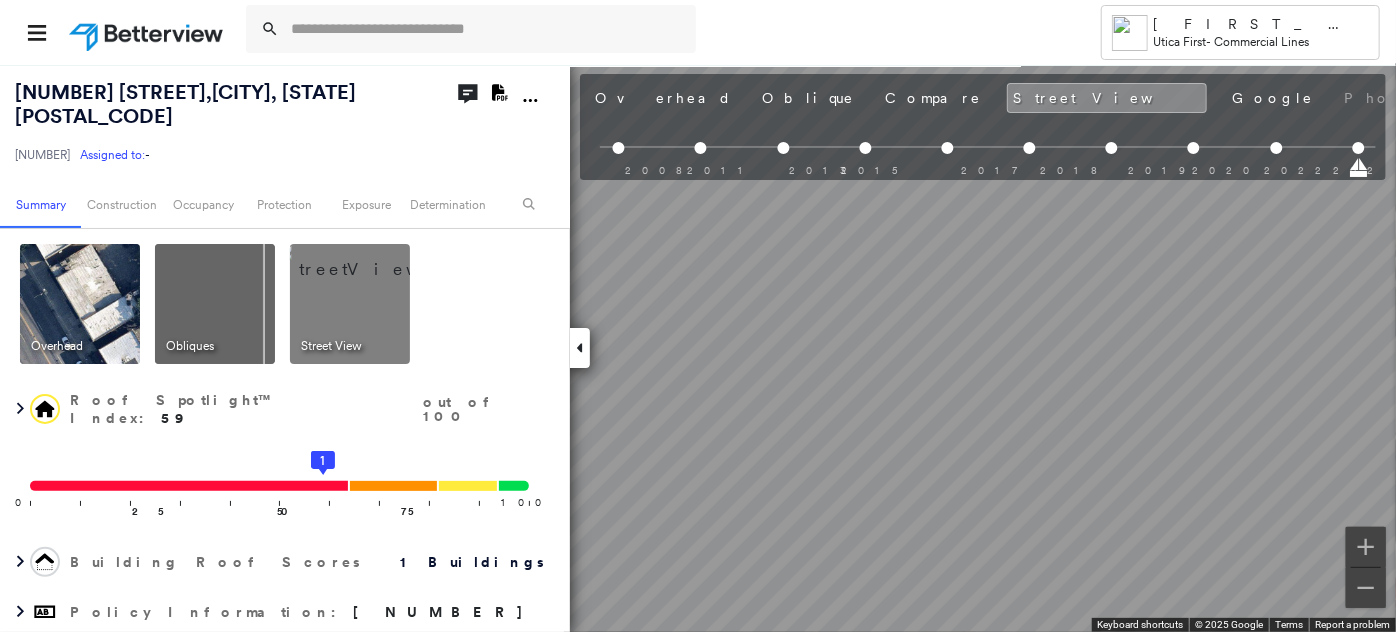 scroll, scrollTop: 0, scrollLeft: 873, axis: horizontal 